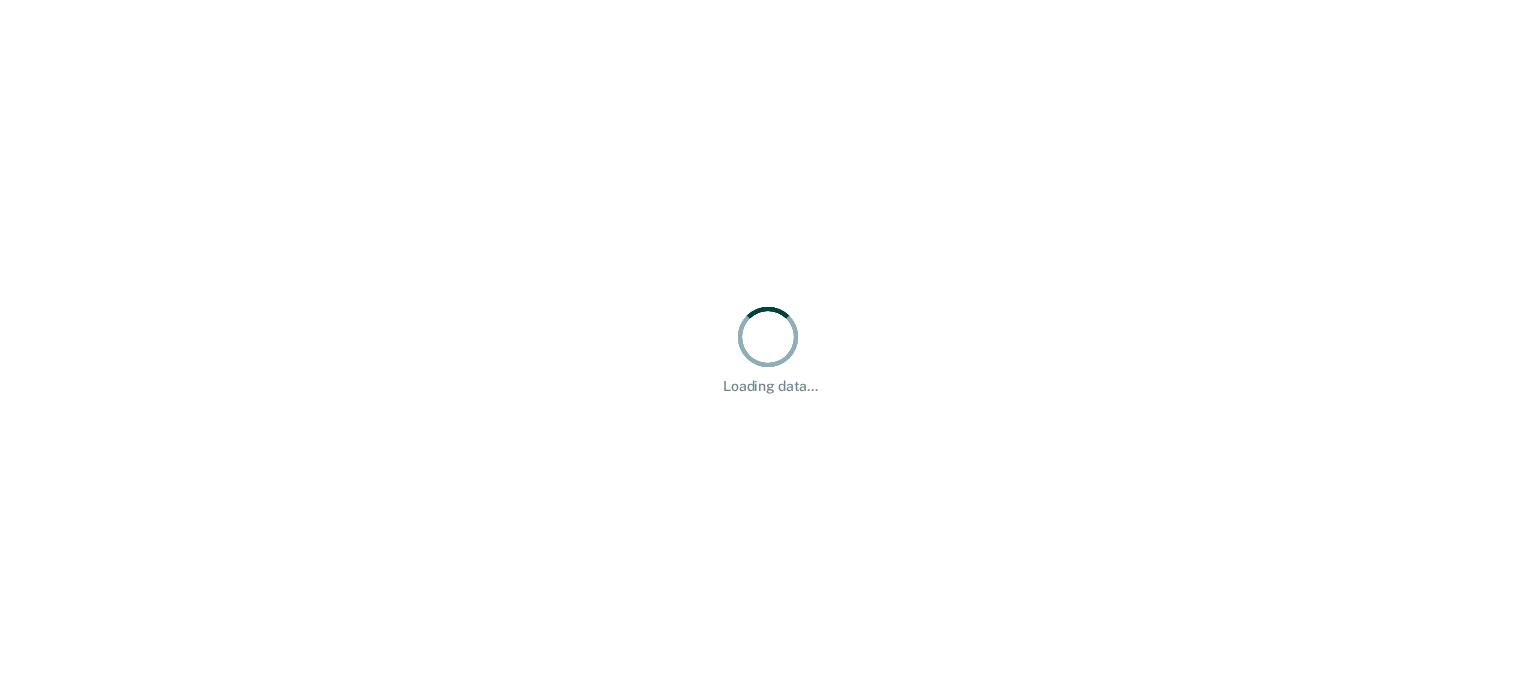 scroll, scrollTop: 0, scrollLeft: 0, axis: both 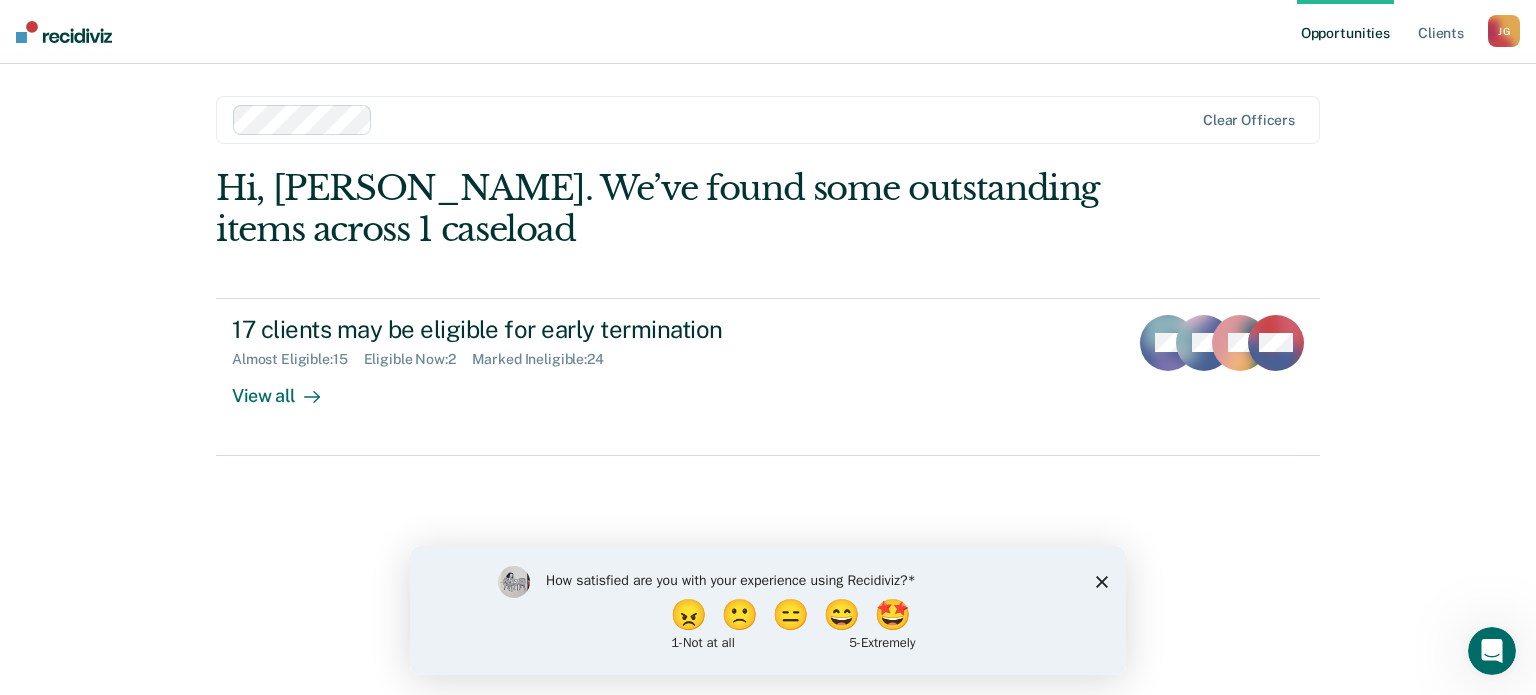 click on "How satisfied are you with your experience using Recidiviz? 😠 🙁 😑 😄 🤩 1  -  Not at all 5  -  Extremely" at bounding box center [768, 609] 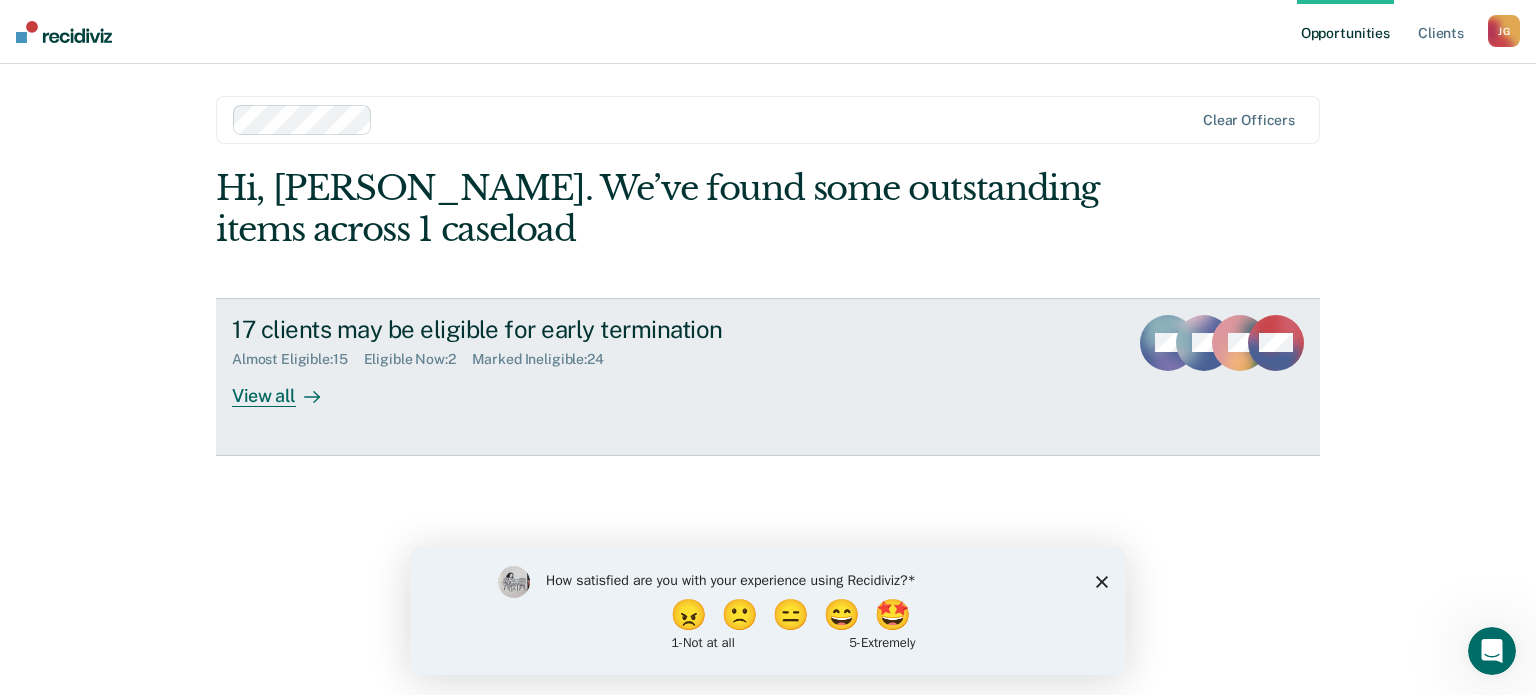 click at bounding box center [308, 395] 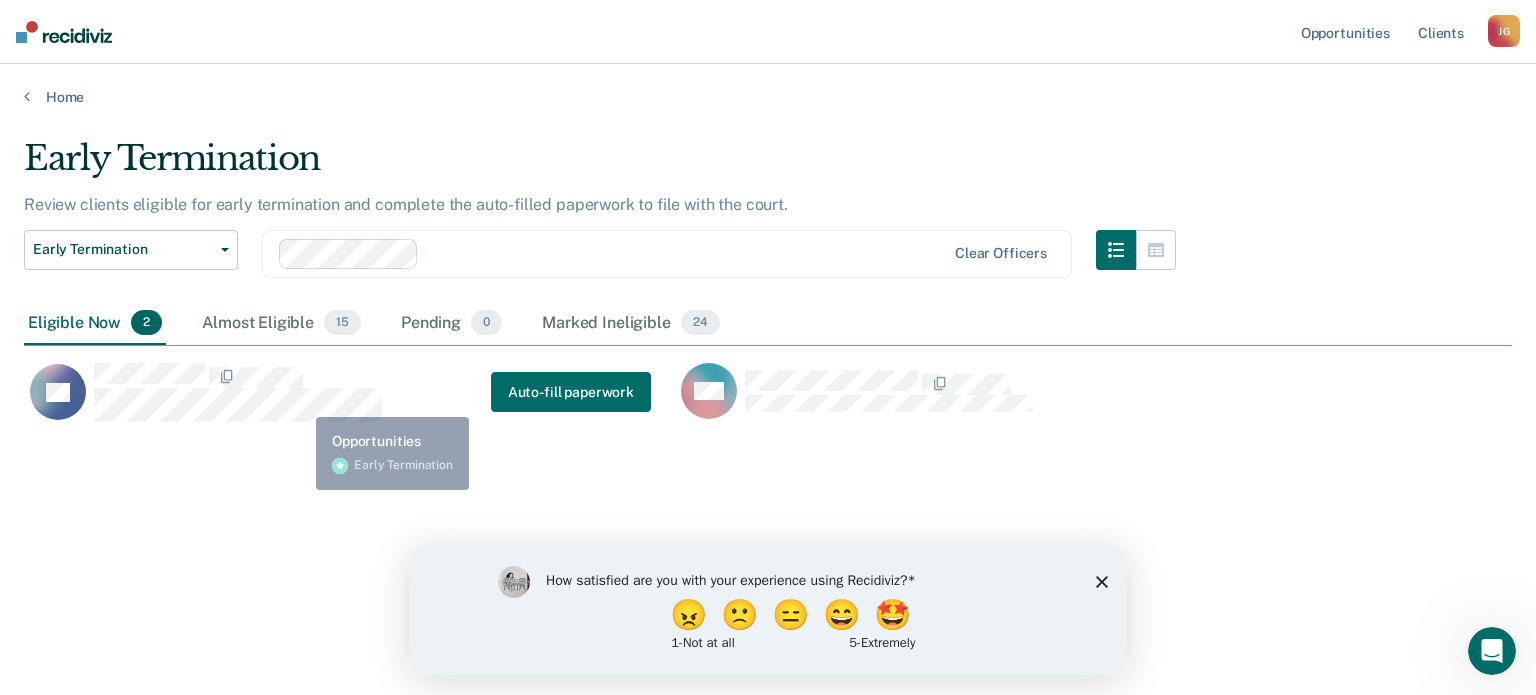 scroll, scrollTop: 16, scrollLeft: 16, axis: both 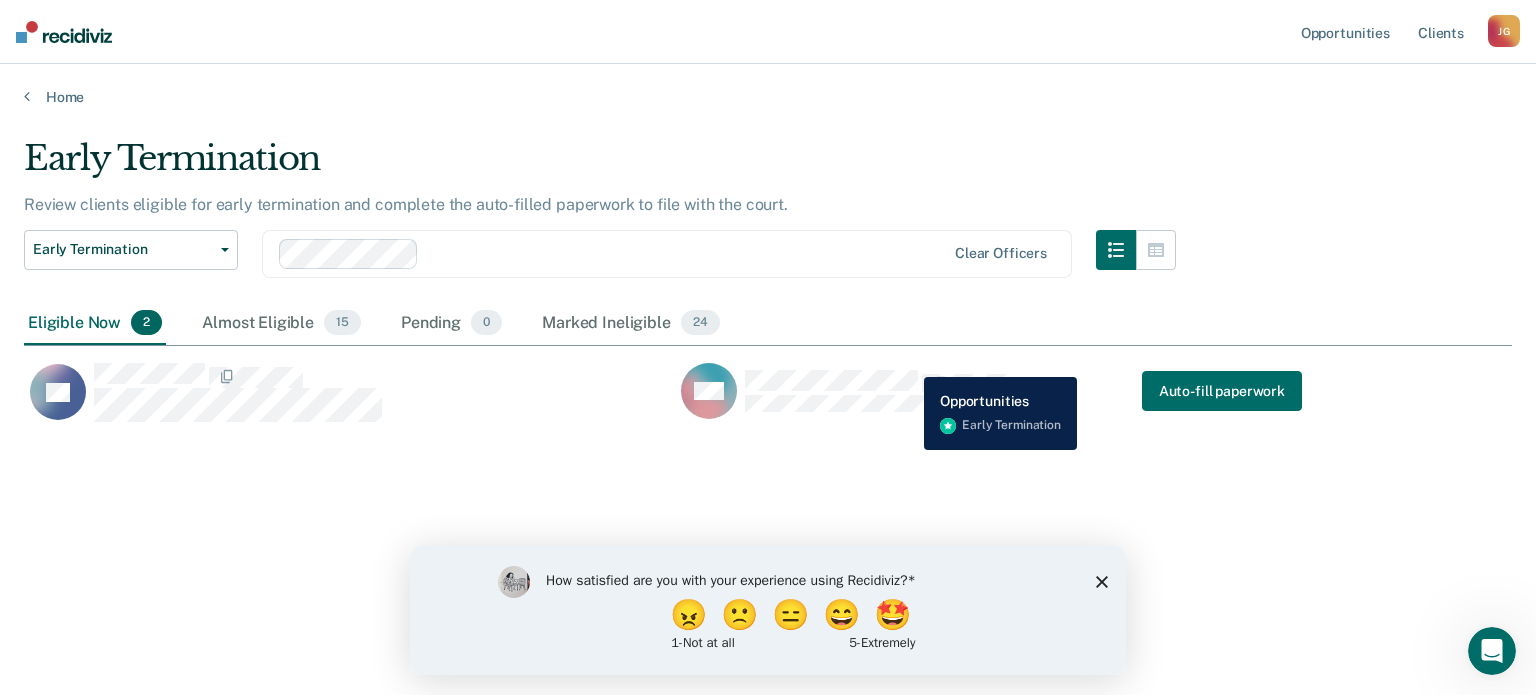click on "MA" at bounding box center [857, 391] 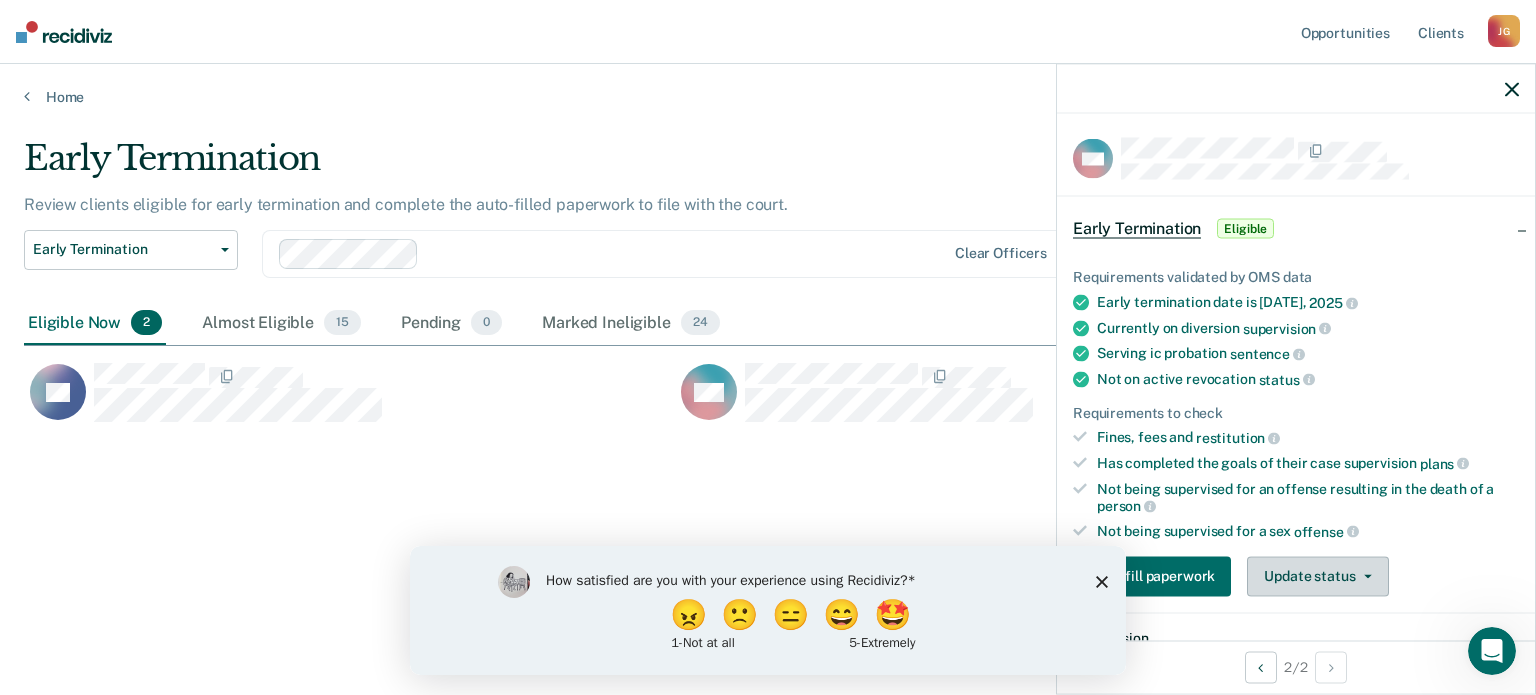 click on "Update status" at bounding box center [1317, 576] 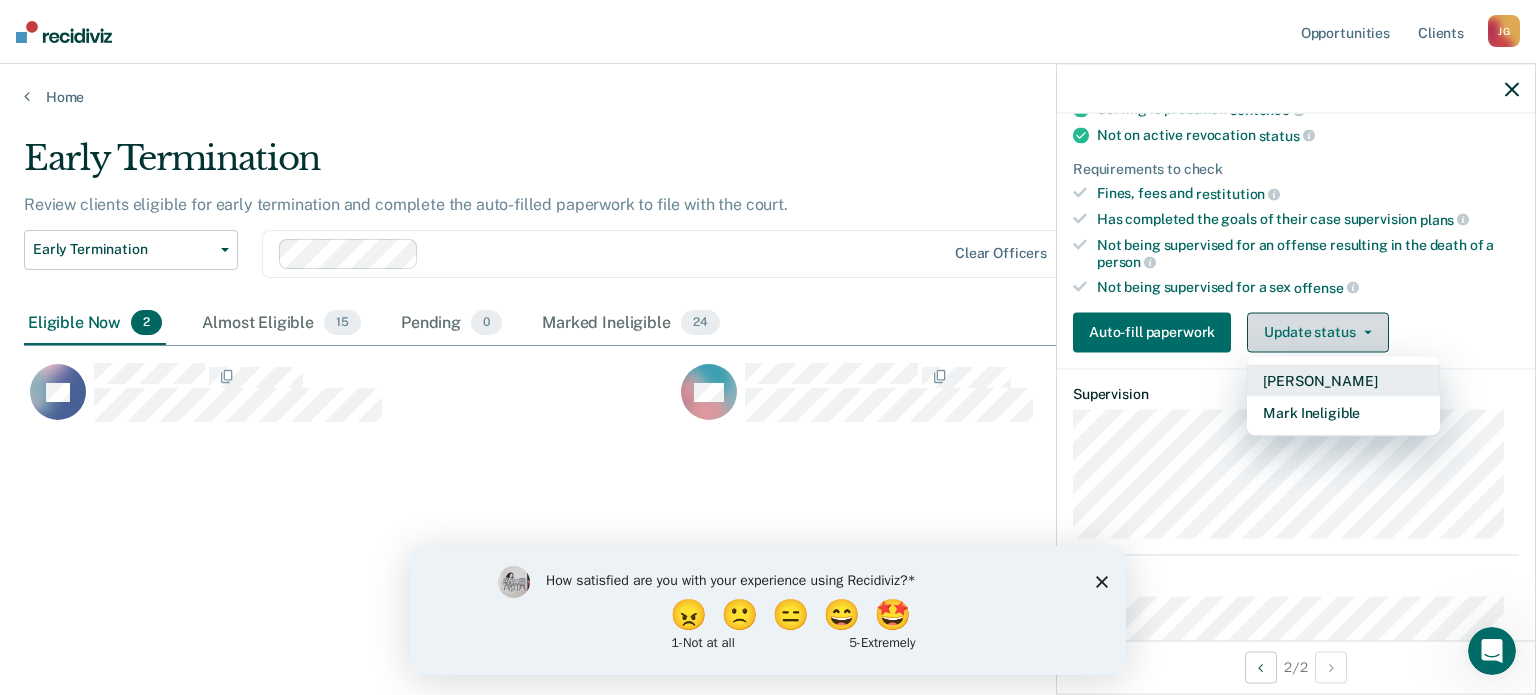 scroll, scrollTop: 258, scrollLeft: 0, axis: vertical 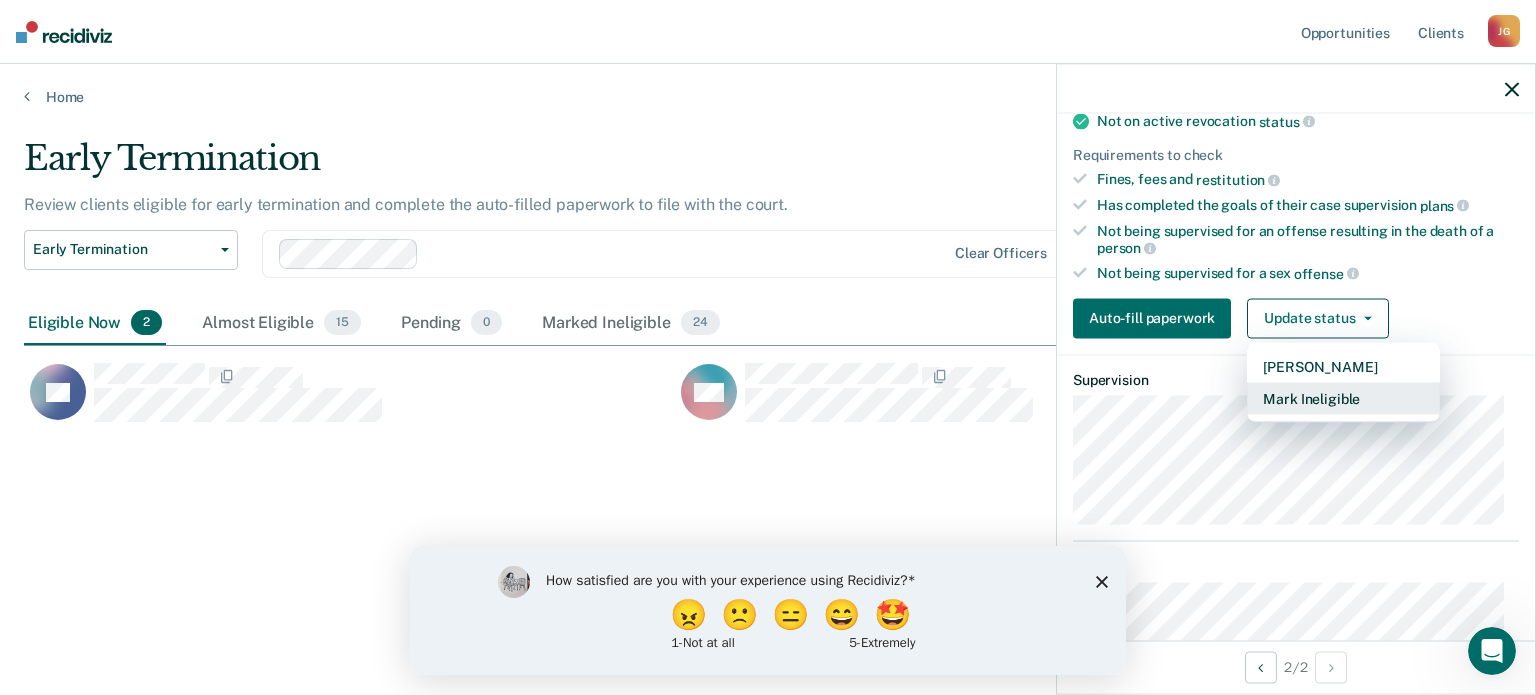 click on "Mark Ineligible" at bounding box center [1343, 398] 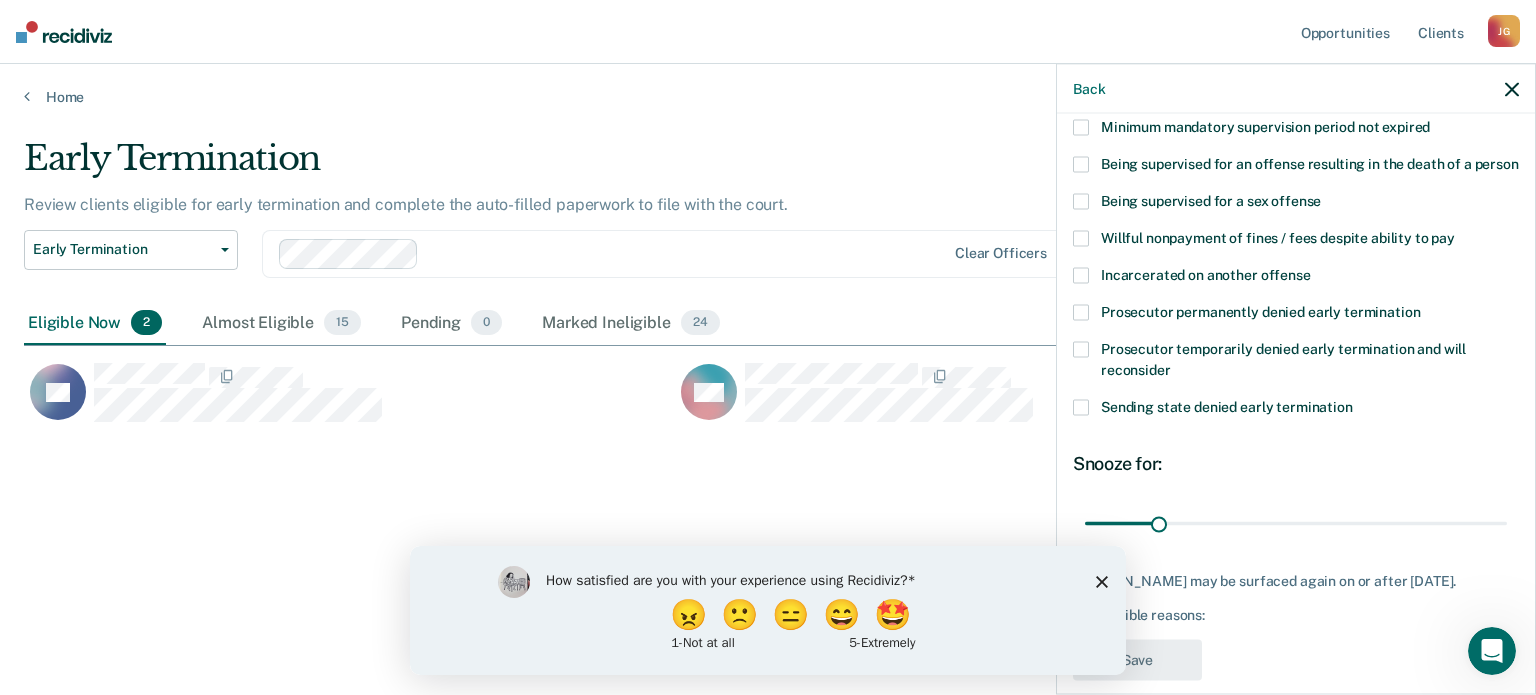 click on "How satisfied are you with your experience using Recidiviz? 😠 🙁 😑 😄 🤩 1  -  Not at all 5  -  Extremely" at bounding box center [768, 609] 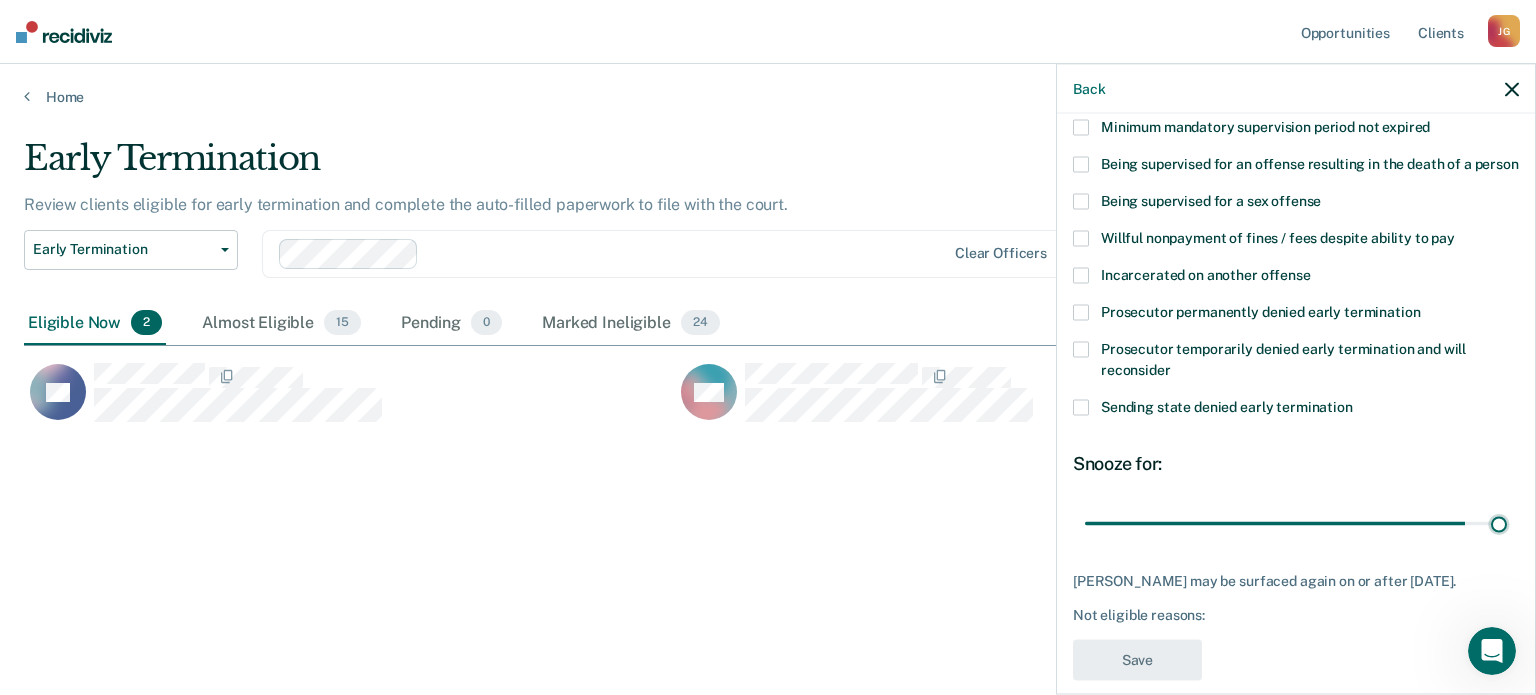 drag, startPoint x: 1156, startPoint y: 538, endPoint x: 1535, endPoint y: 648, distance: 394.64035 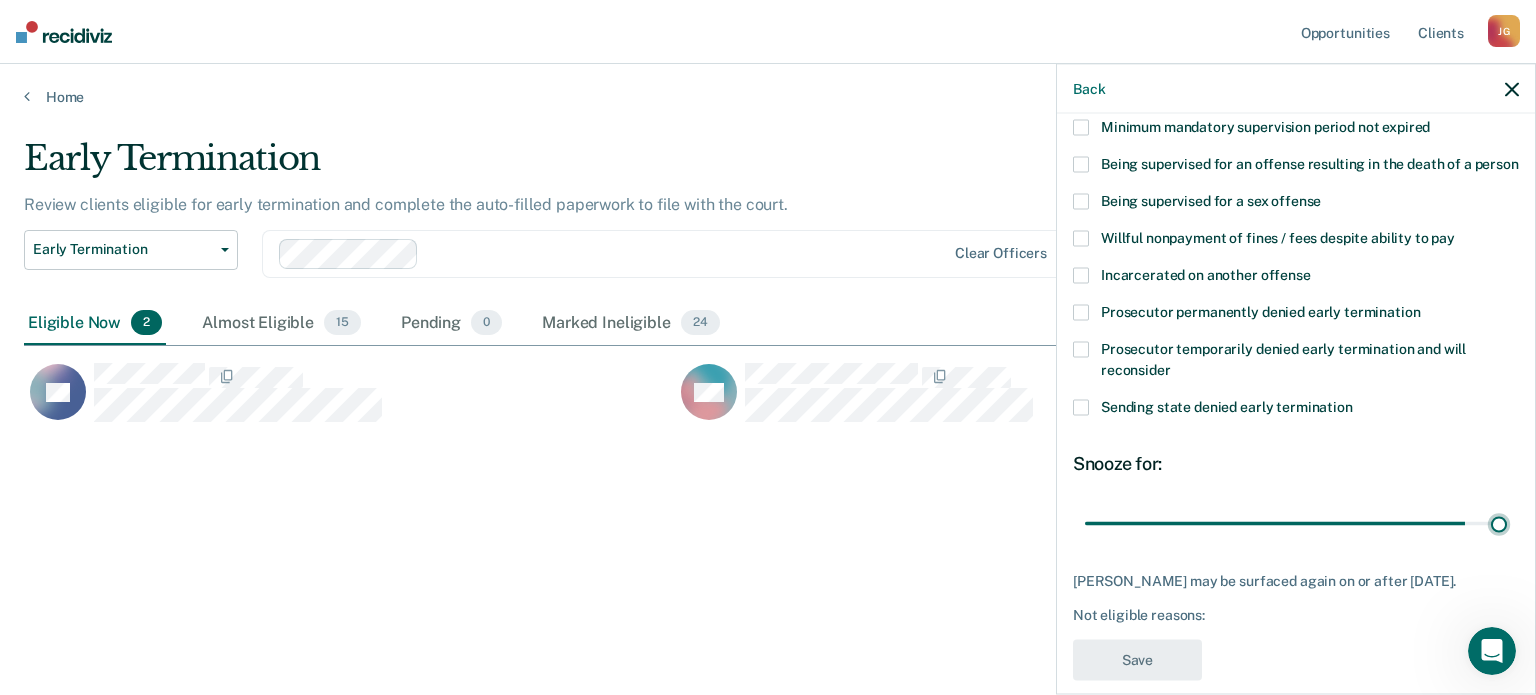 type on "180" 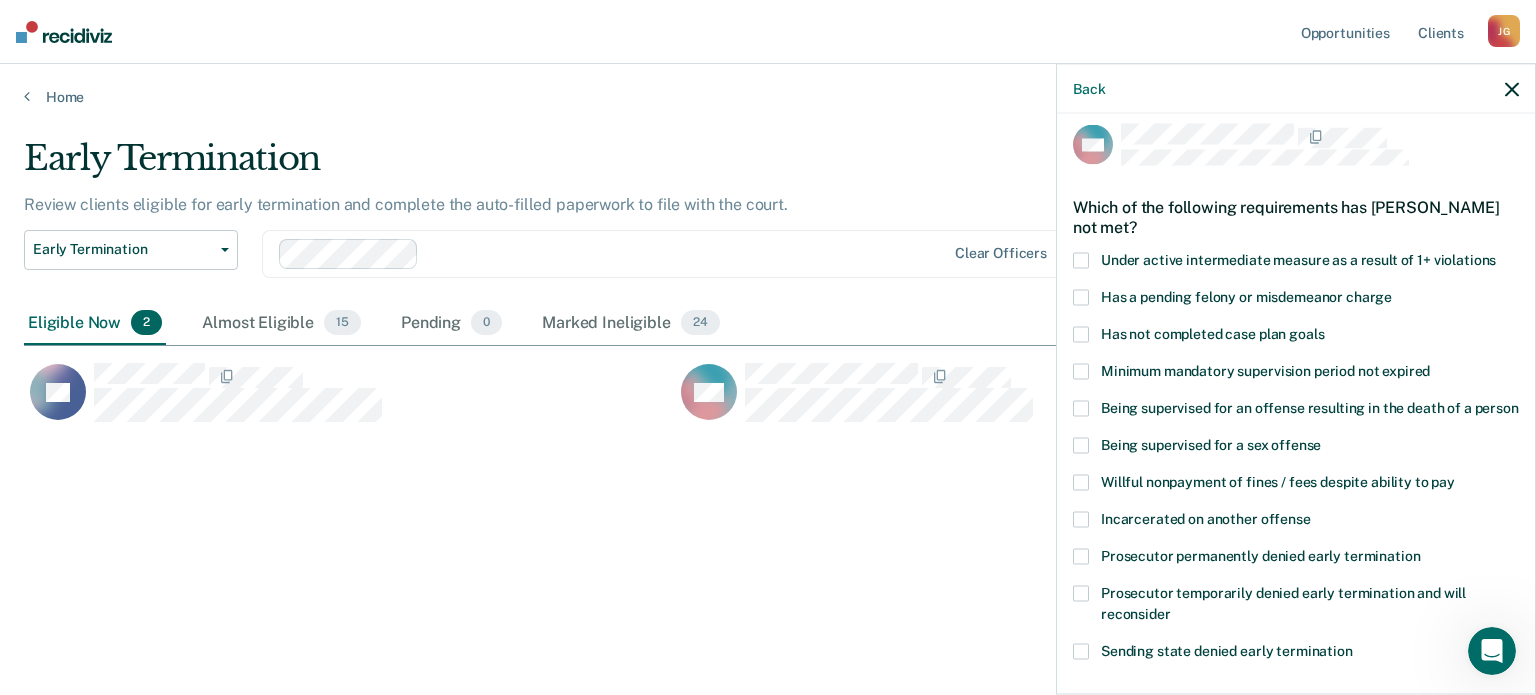 scroll, scrollTop: 19, scrollLeft: 0, axis: vertical 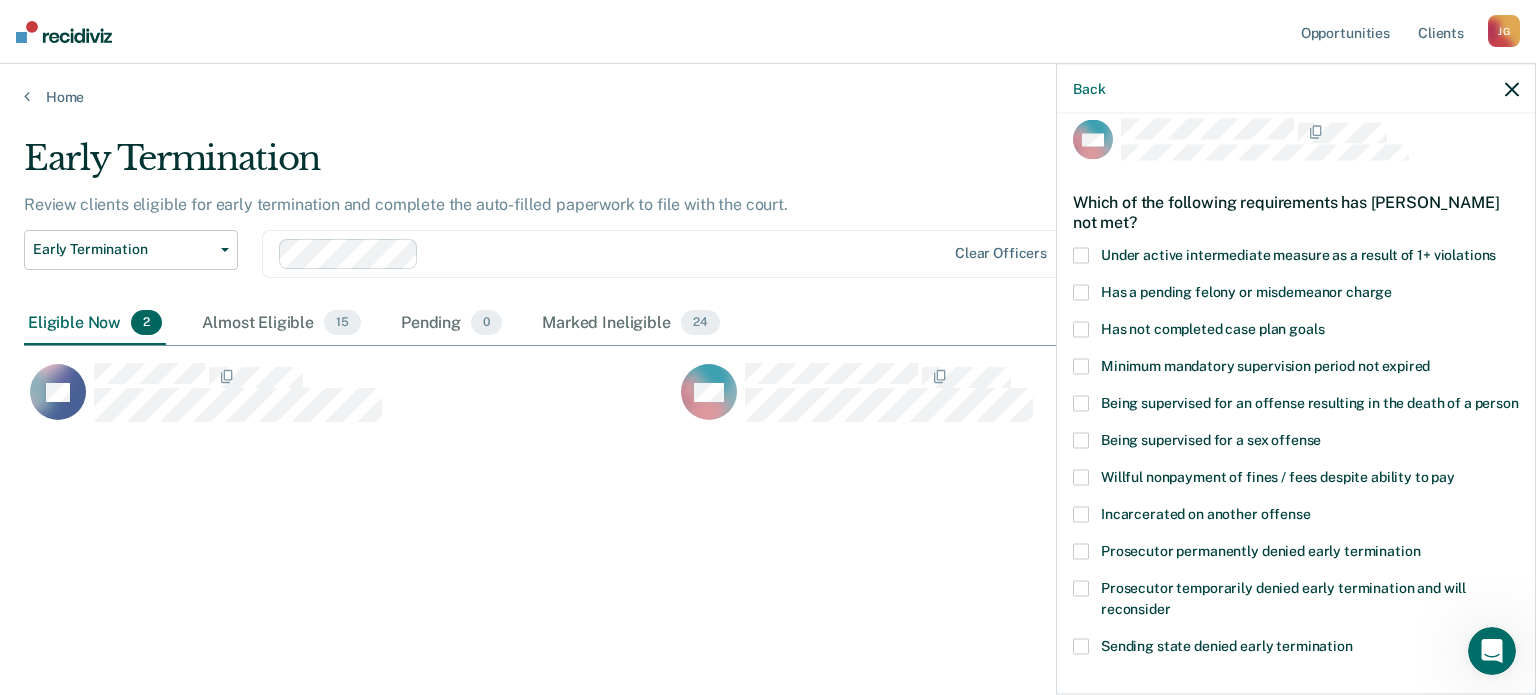 click at bounding box center [1081, 477] 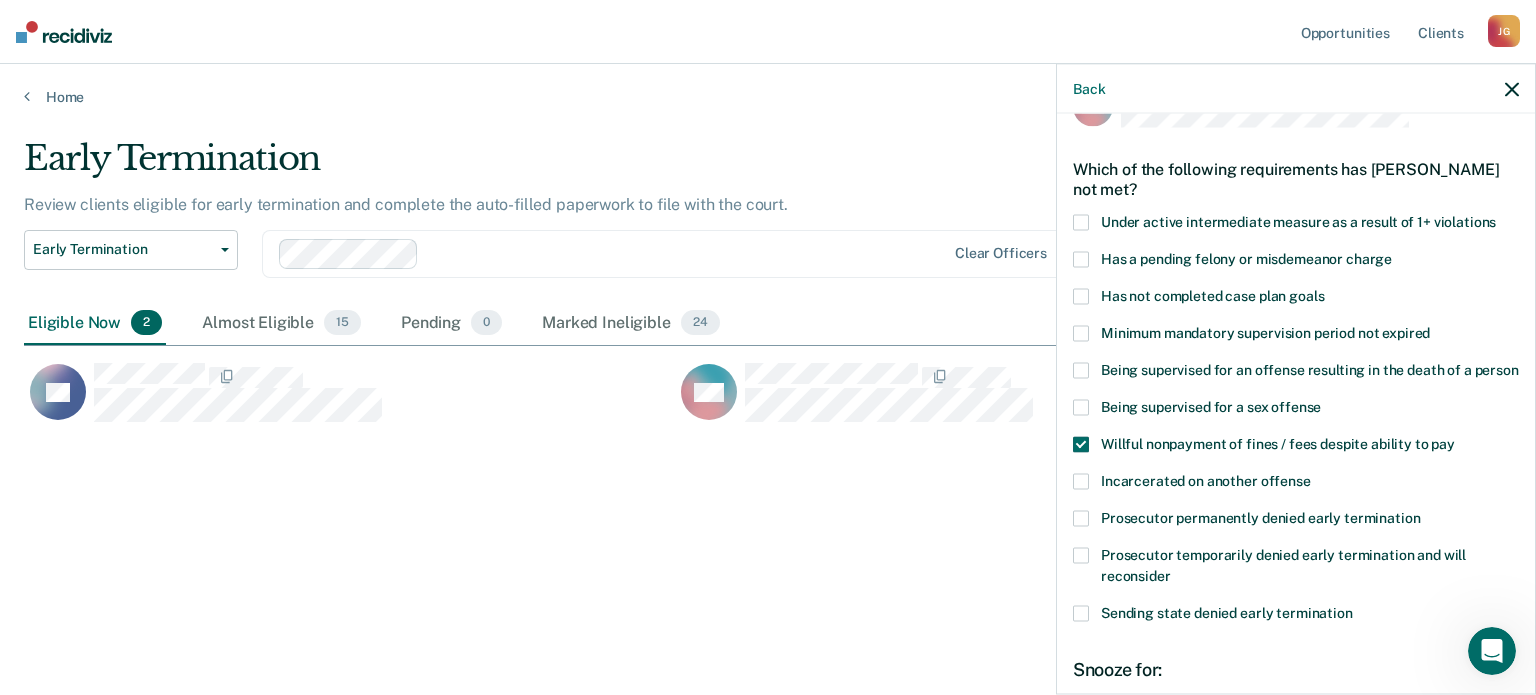 scroll, scrollTop: 54, scrollLeft: 0, axis: vertical 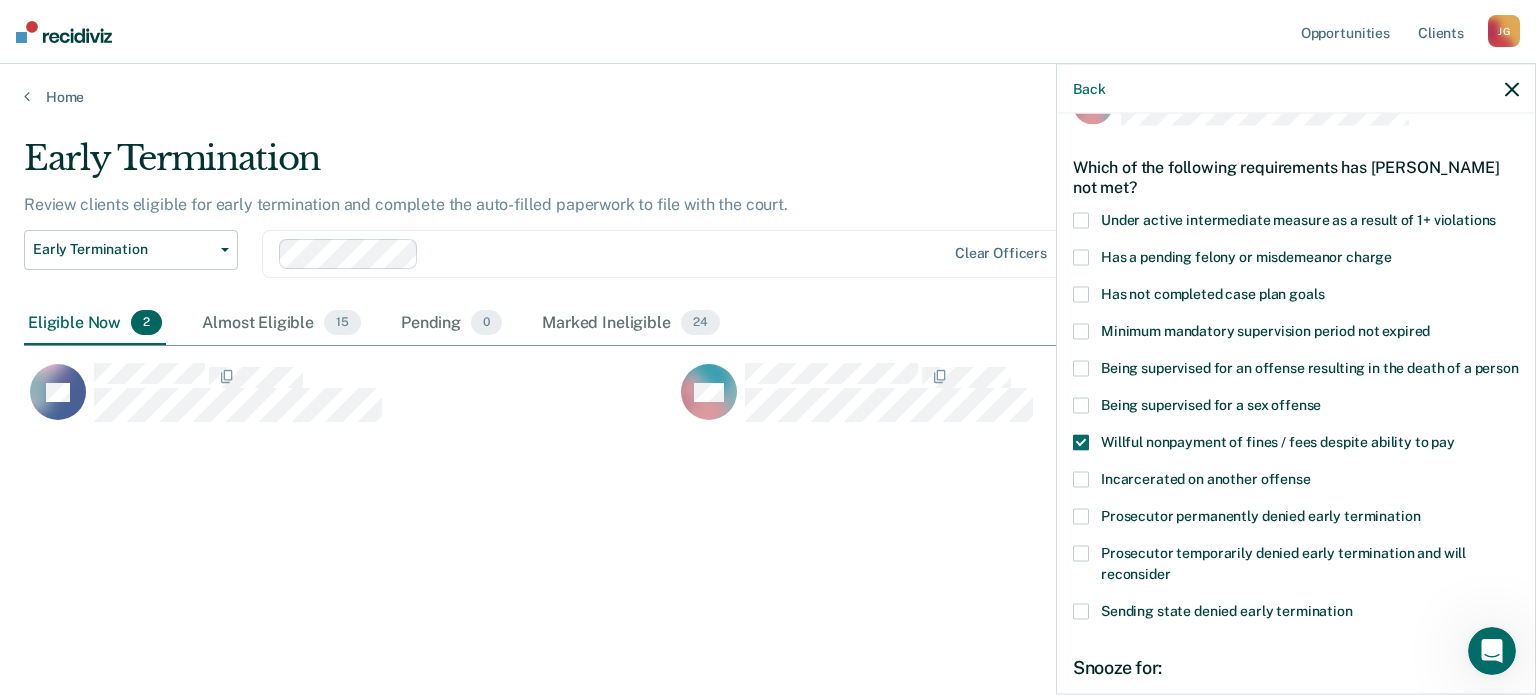 click on "Being supervised for an offense resulting in the death of a person" at bounding box center [1296, 370] 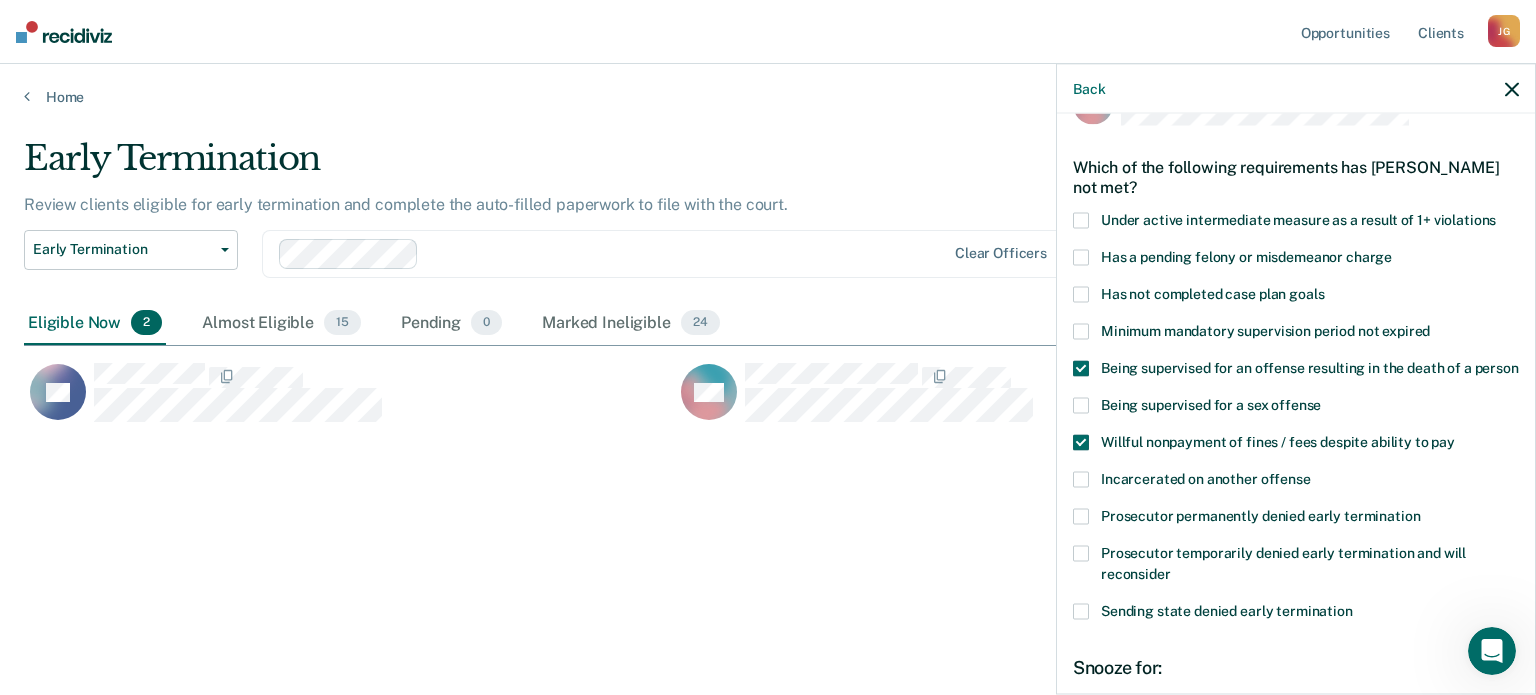 click at bounding box center (1081, 294) 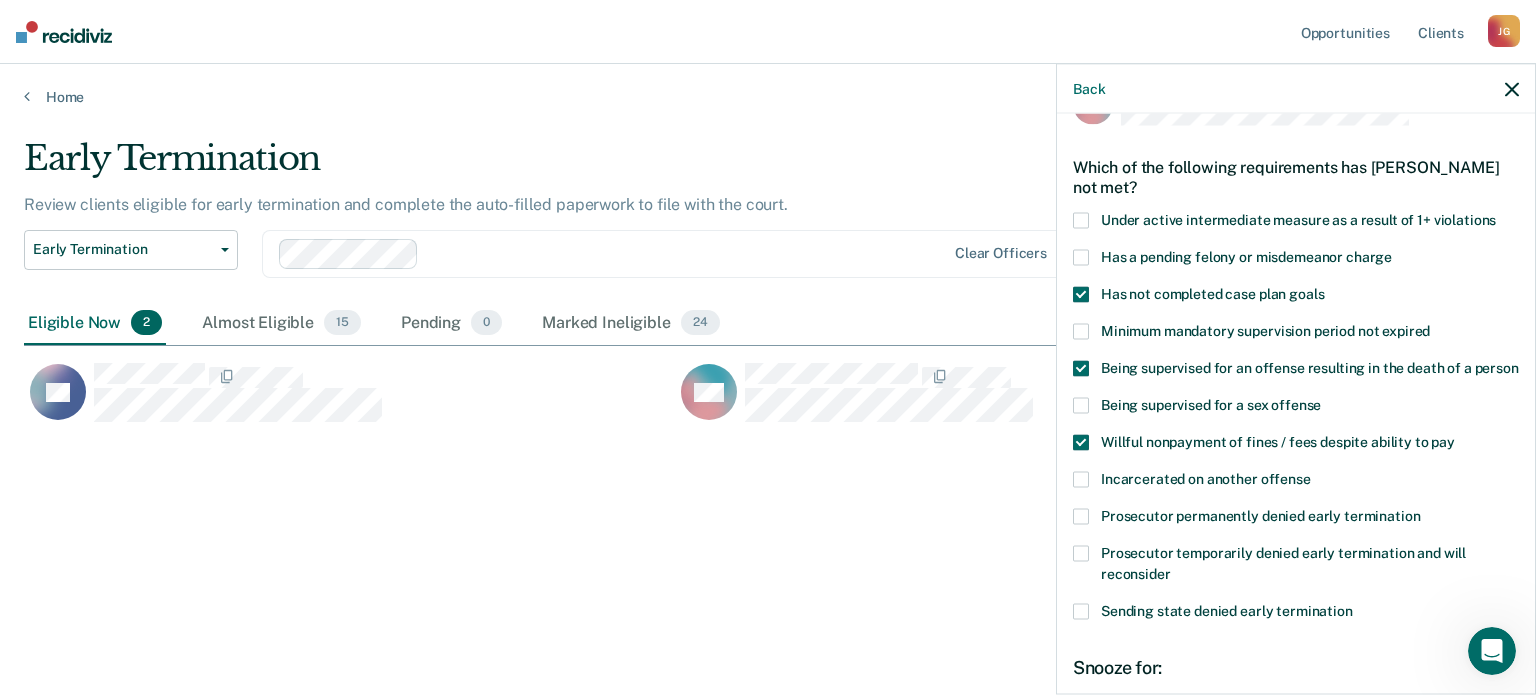 click on "Minimum mandatory supervision period not expired" at bounding box center (1296, 341) 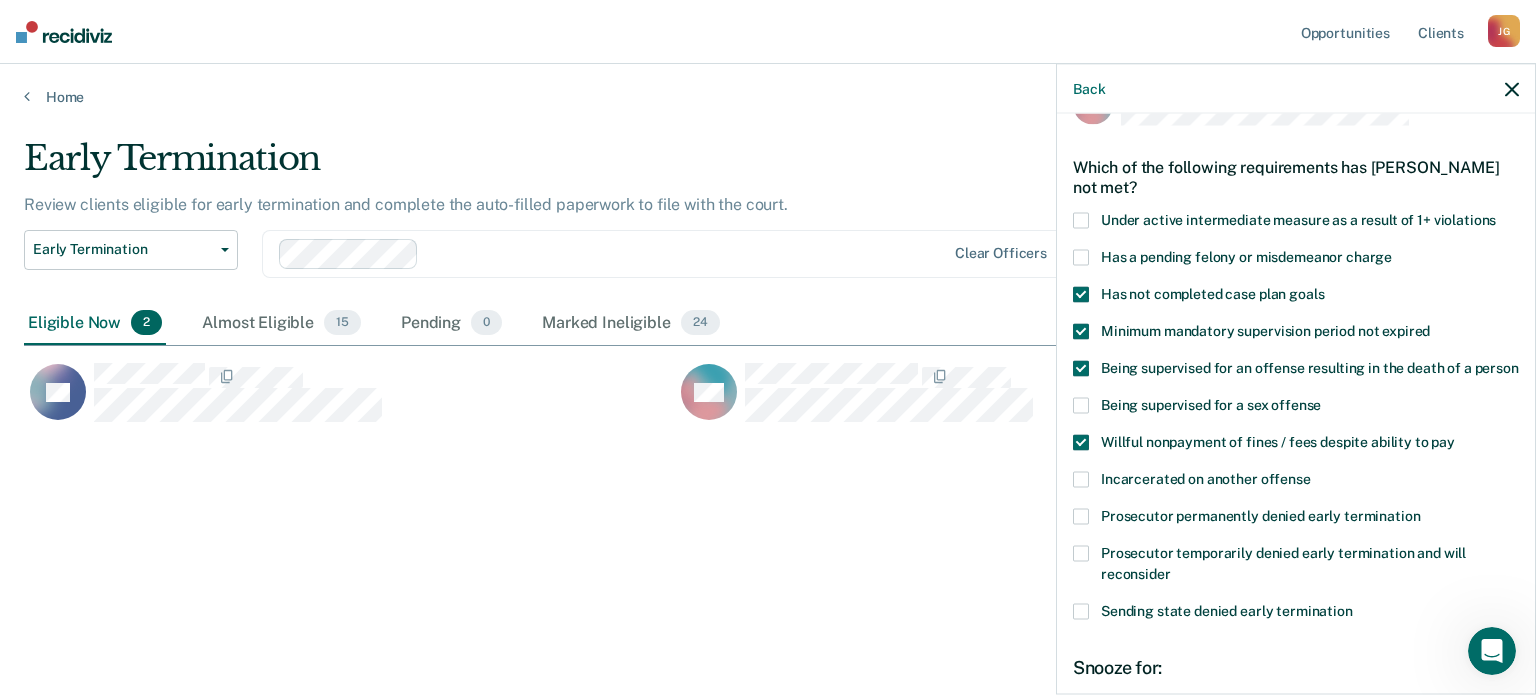 click at bounding box center (1081, 368) 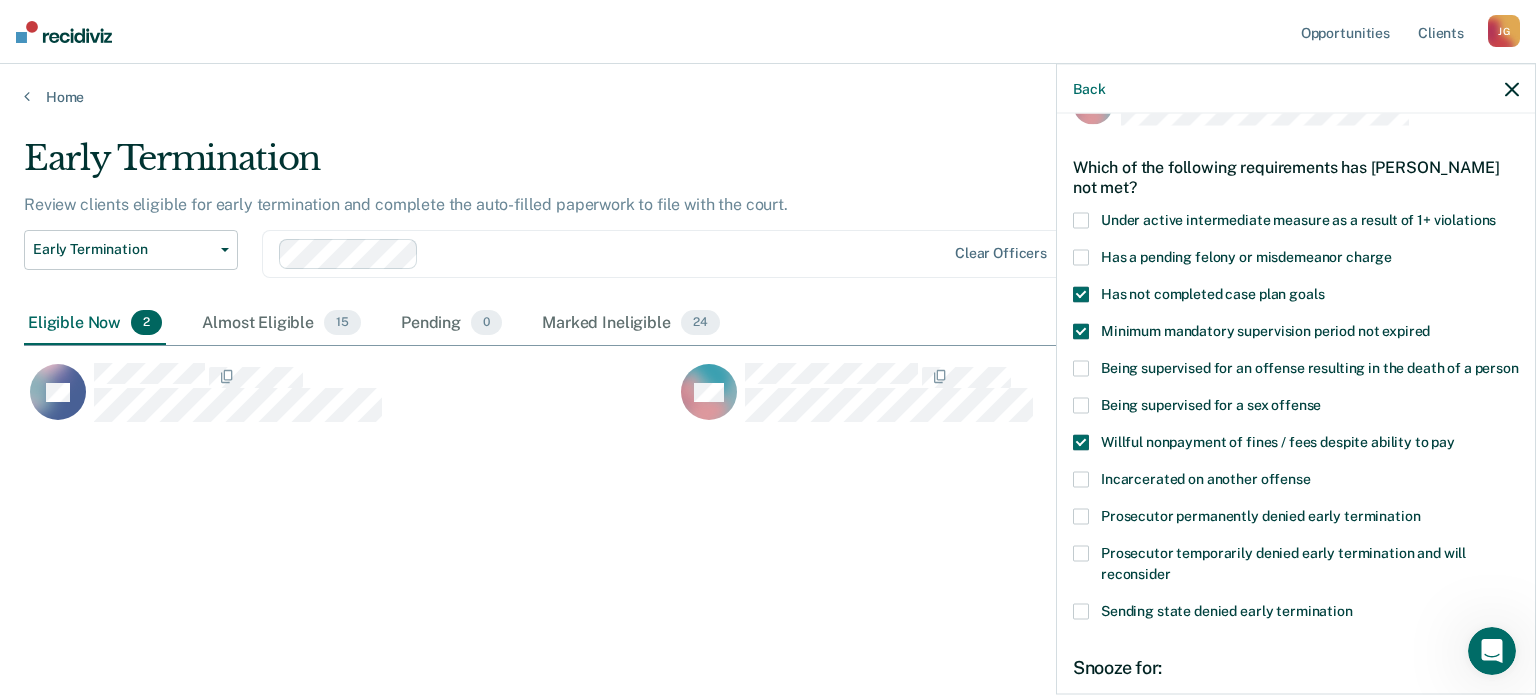 click at bounding box center [1081, 331] 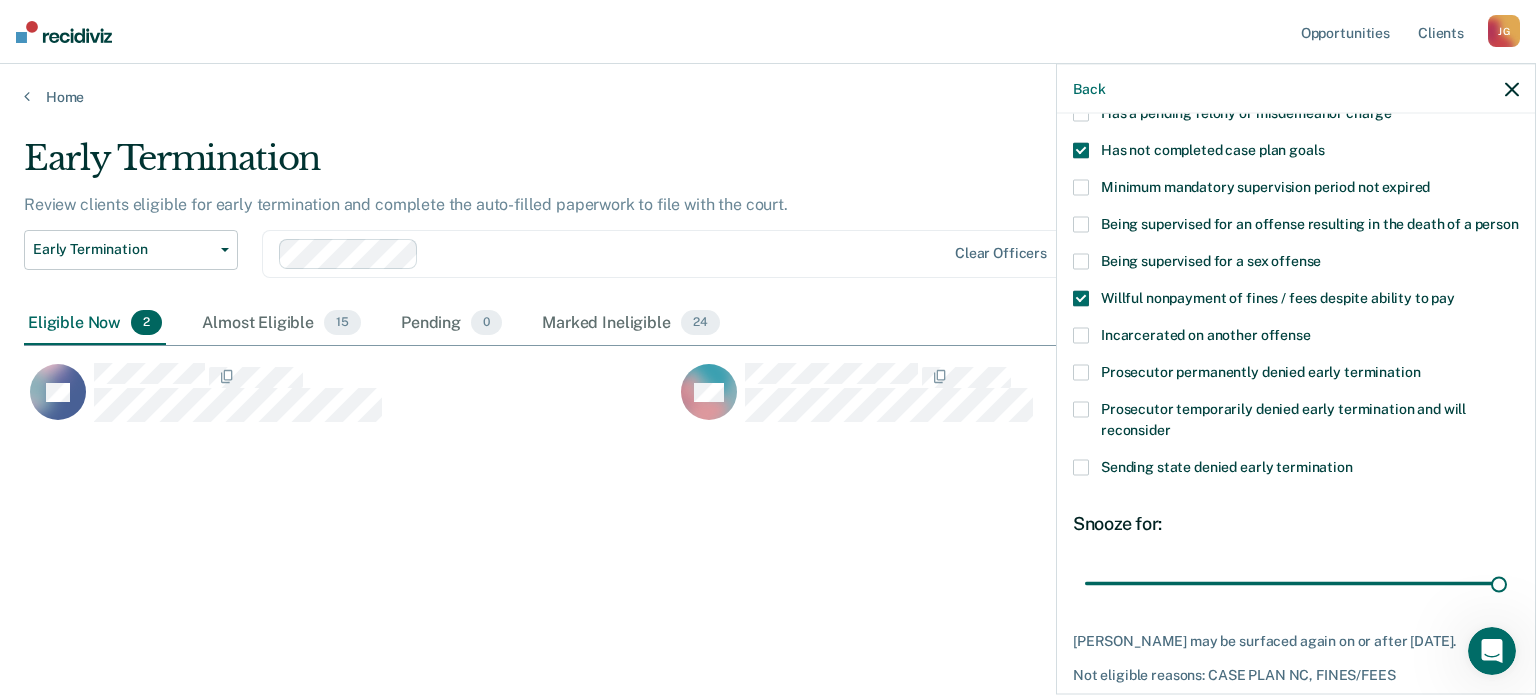 scroll, scrollTop: 319, scrollLeft: 0, axis: vertical 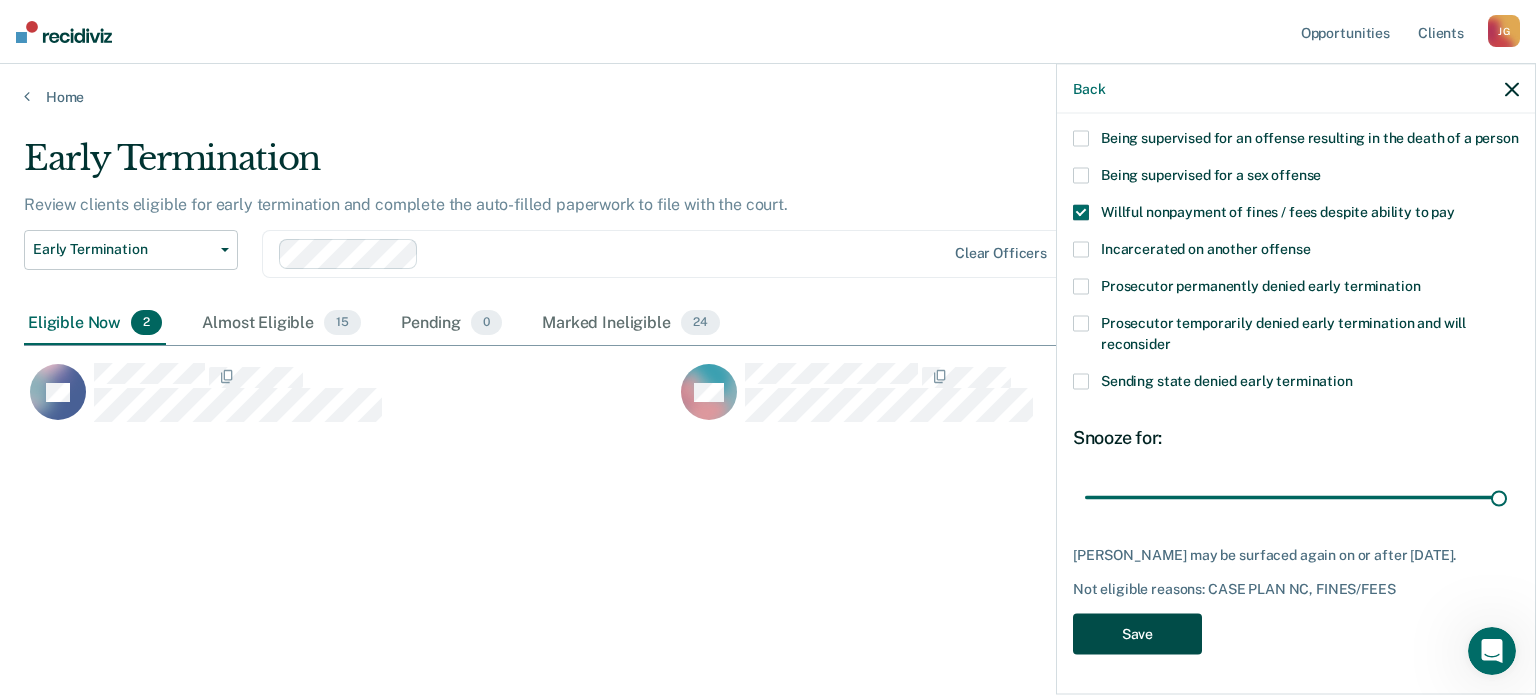 click on "Save" at bounding box center (1137, 633) 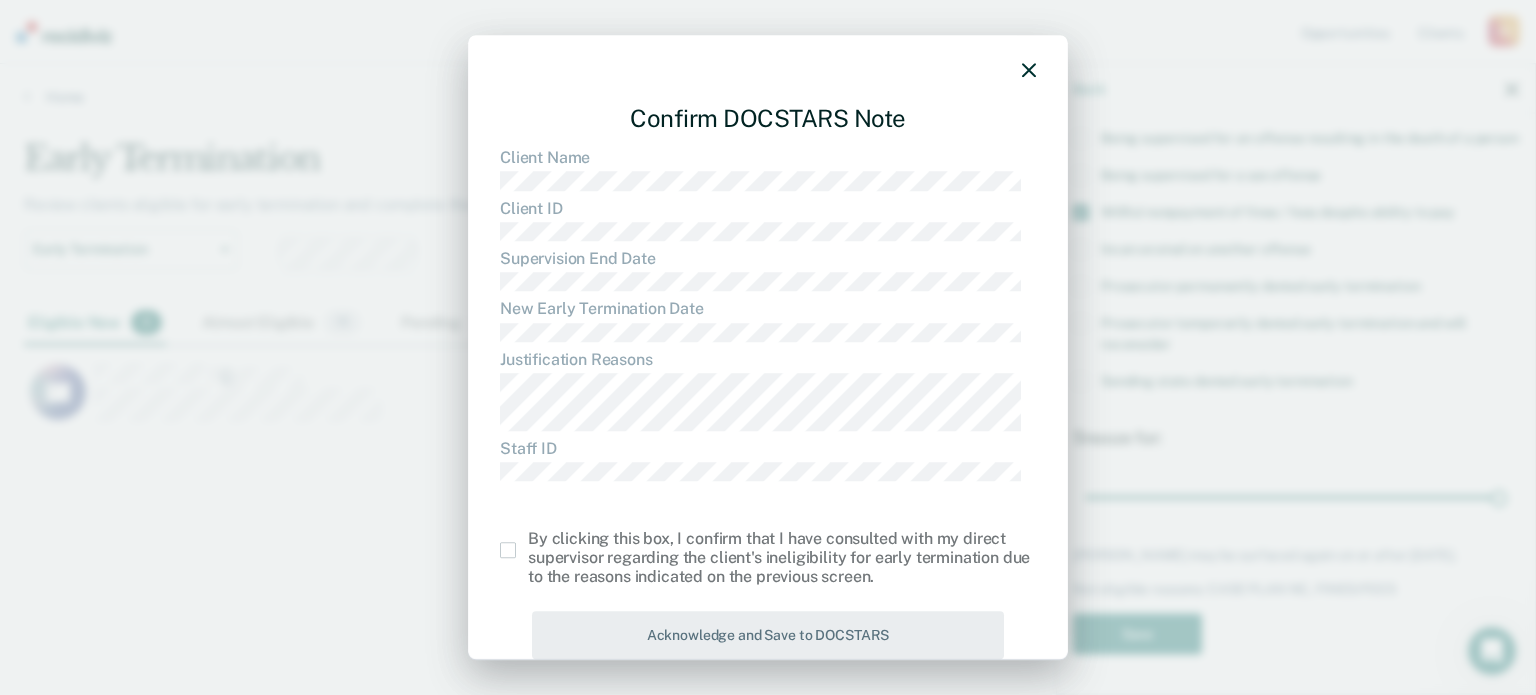 click at bounding box center (508, 550) 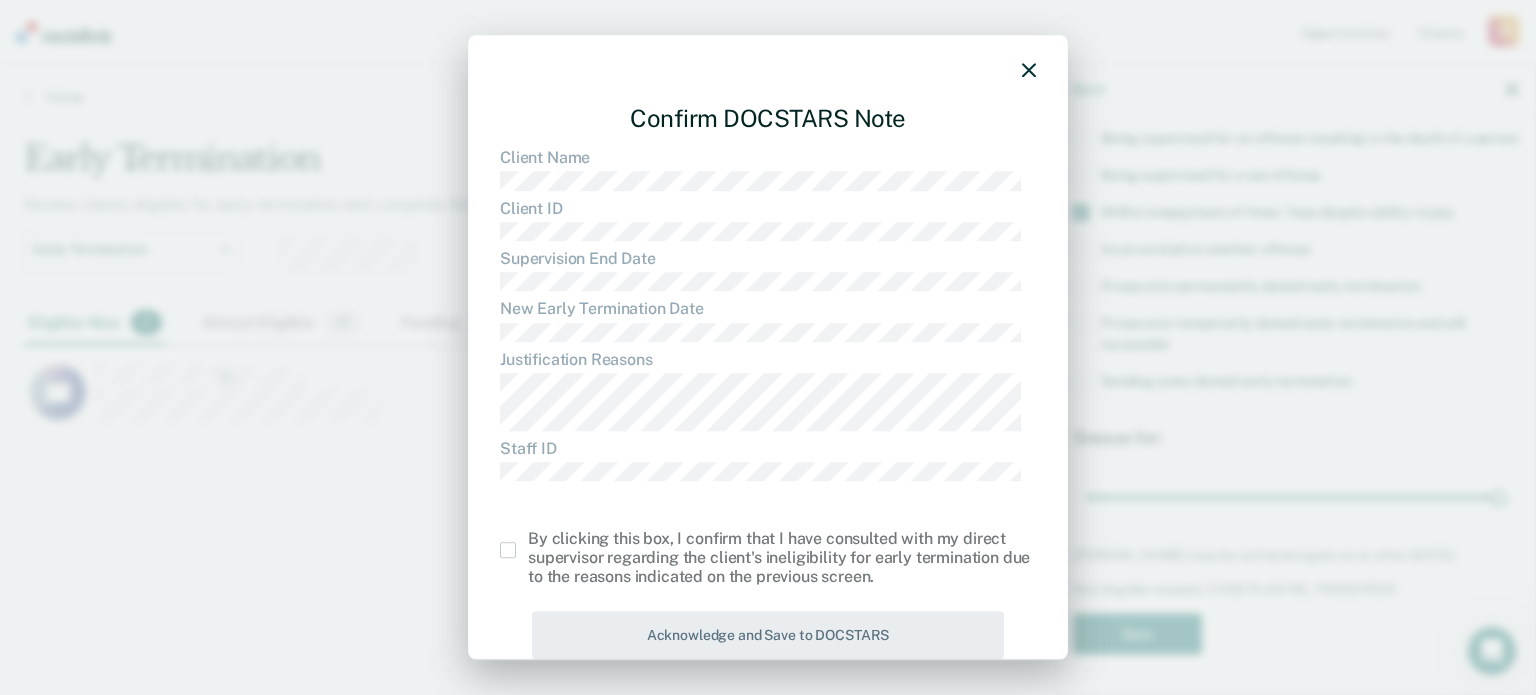 click at bounding box center (528, 542) 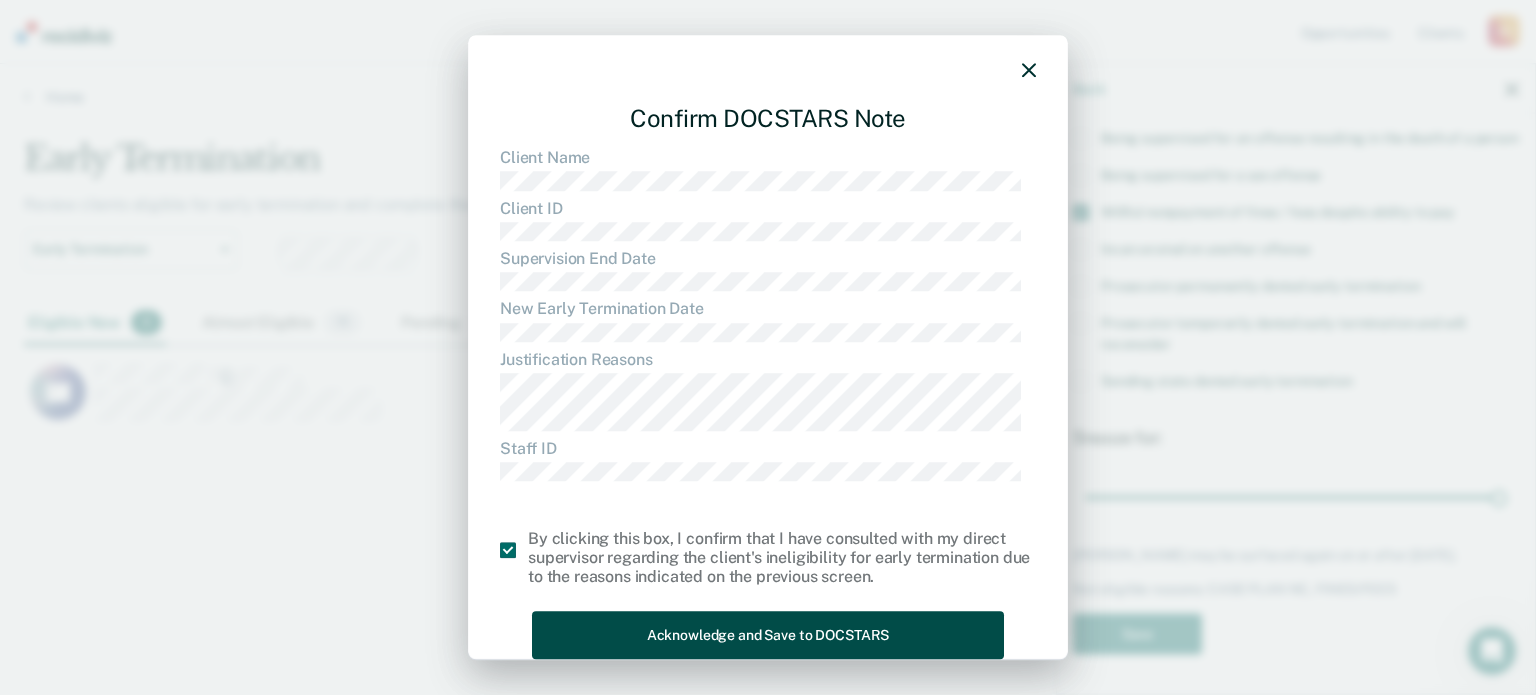 click on "Acknowledge and Save to DOCSTARS" at bounding box center (768, 635) 